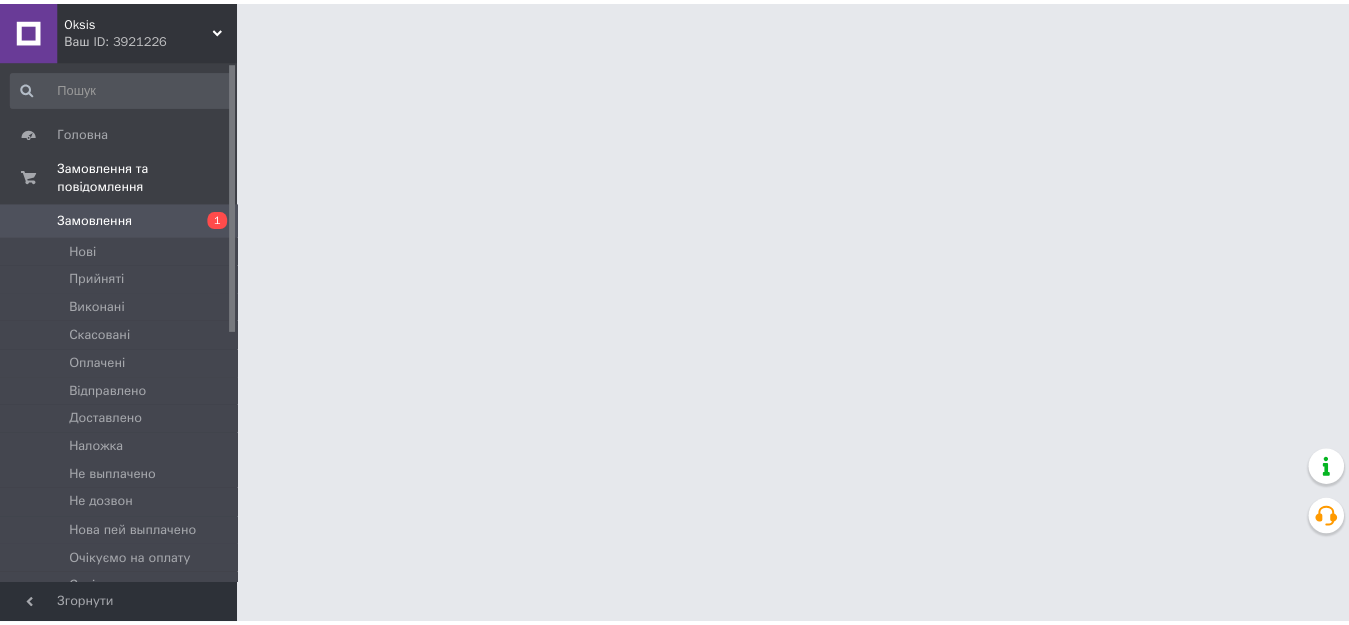 scroll, scrollTop: 0, scrollLeft: 0, axis: both 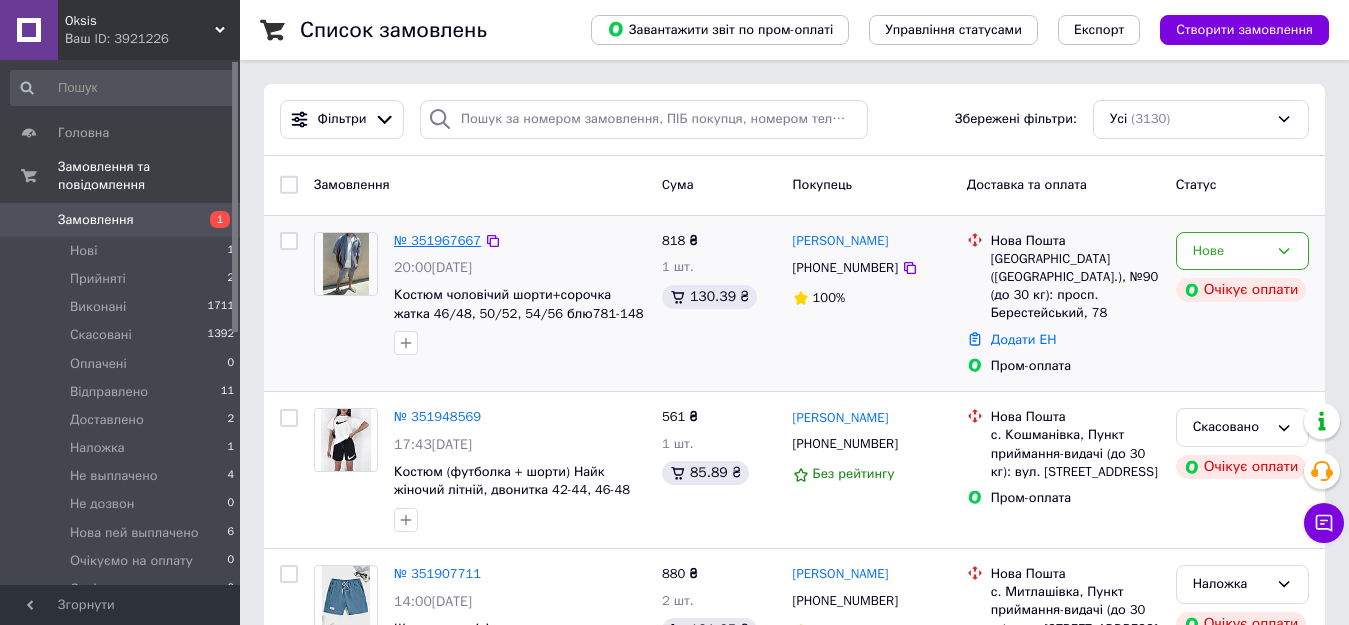 click on "№ 351967667" at bounding box center [437, 240] 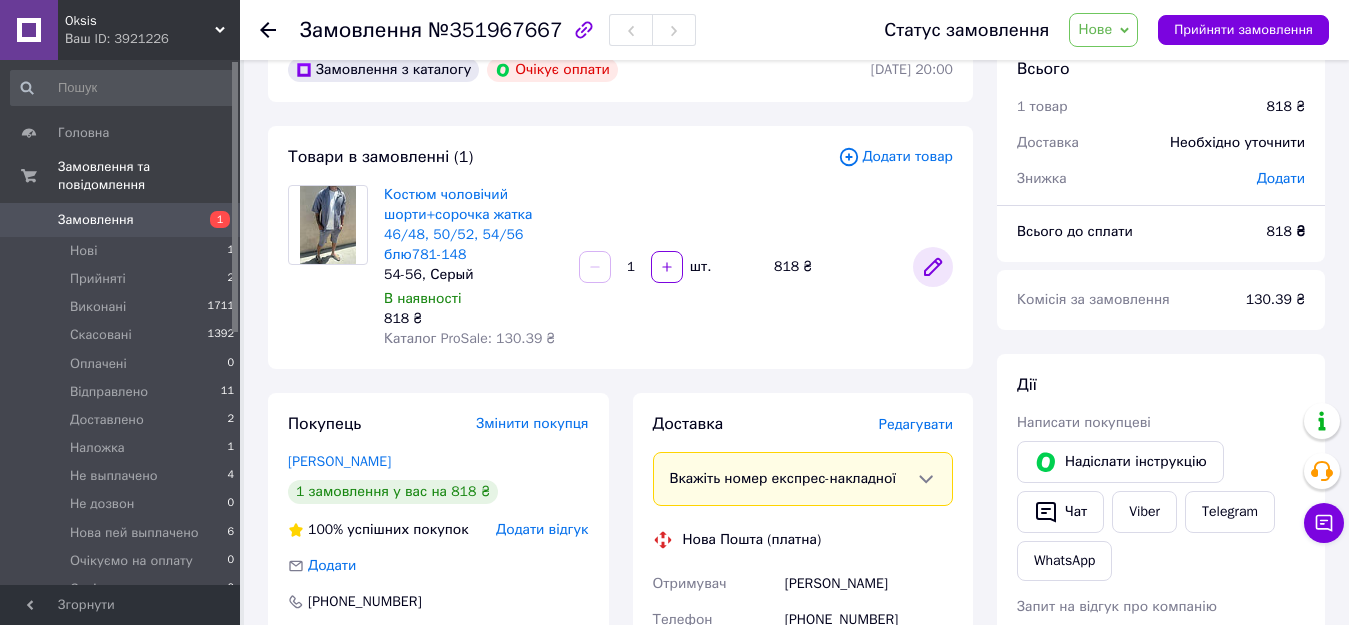 scroll, scrollTop: 0, scrollLeft: 0, axis: both 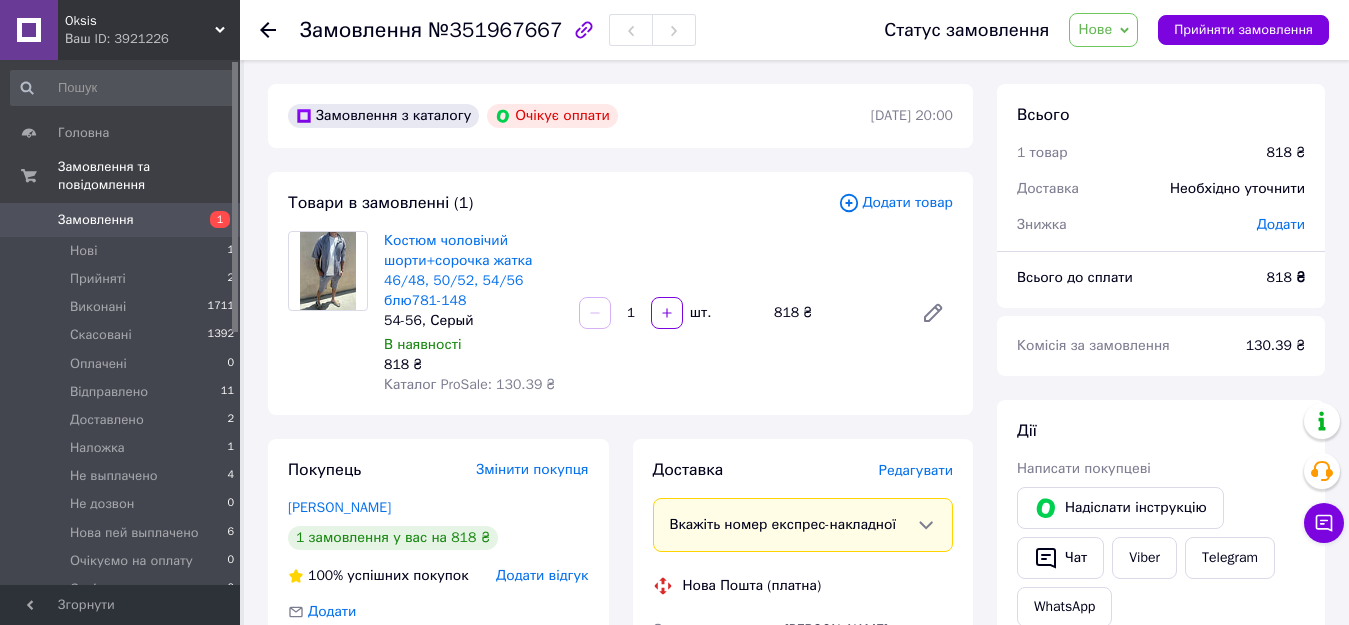 click on "Нове" at bounding box center [1103, 30] 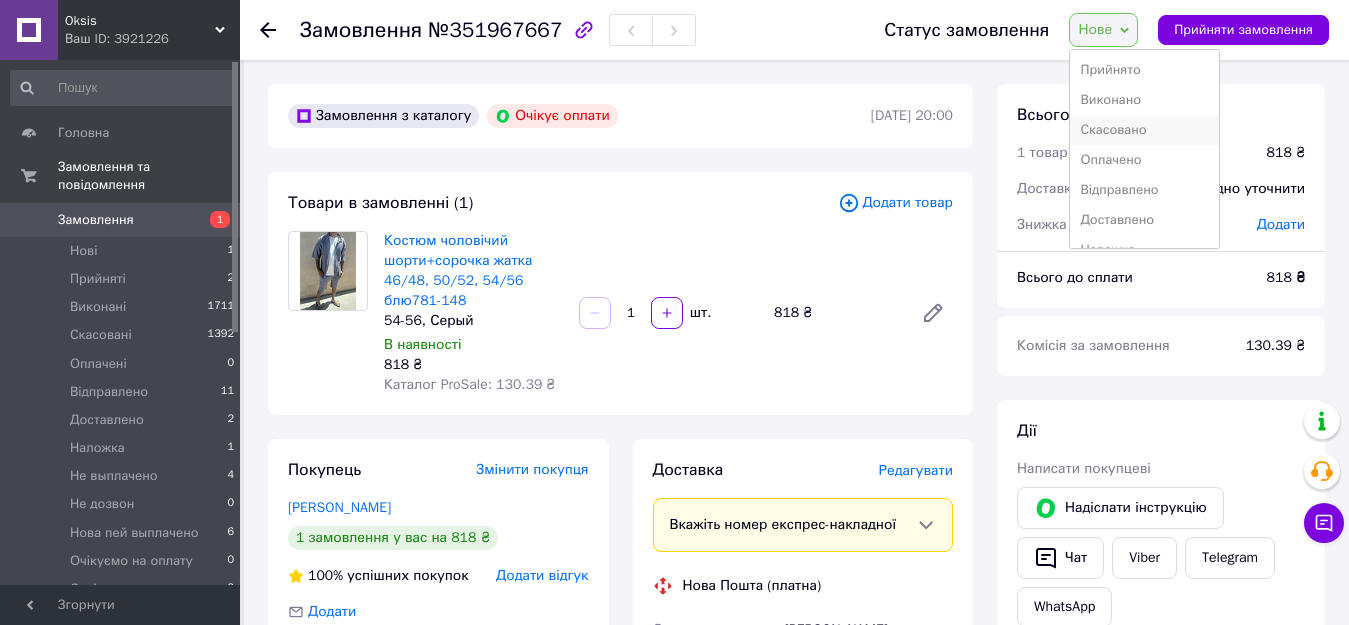 click on "Скасовано" at bounding box center [1144, 130] 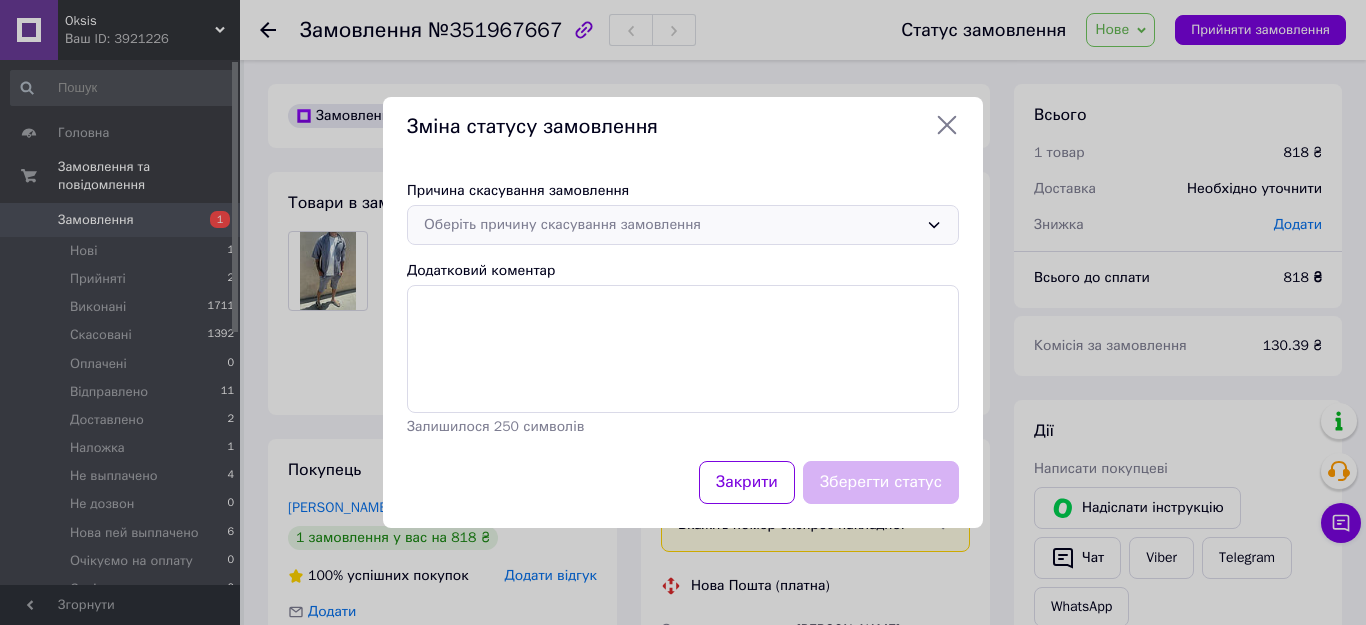 click on "Оберіть причину скасування замовлення" at bounding box center (671, 225) 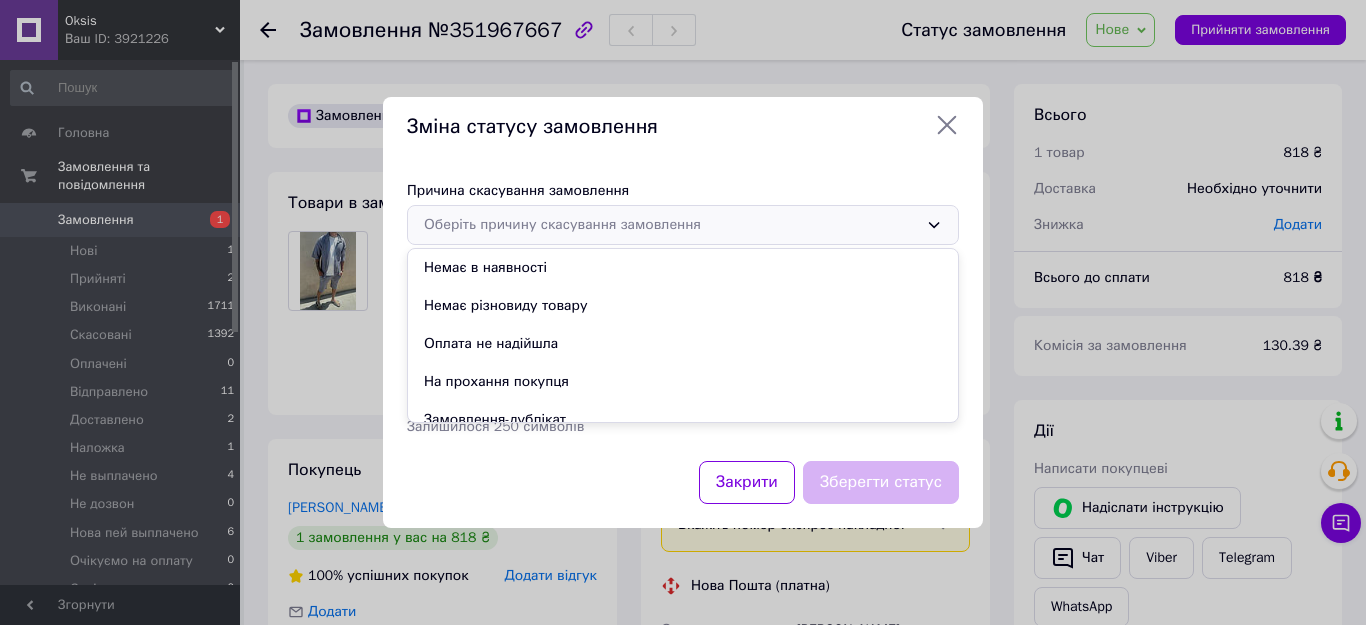 click on "Оплата не надійшла" at bounding box center [683, 344] 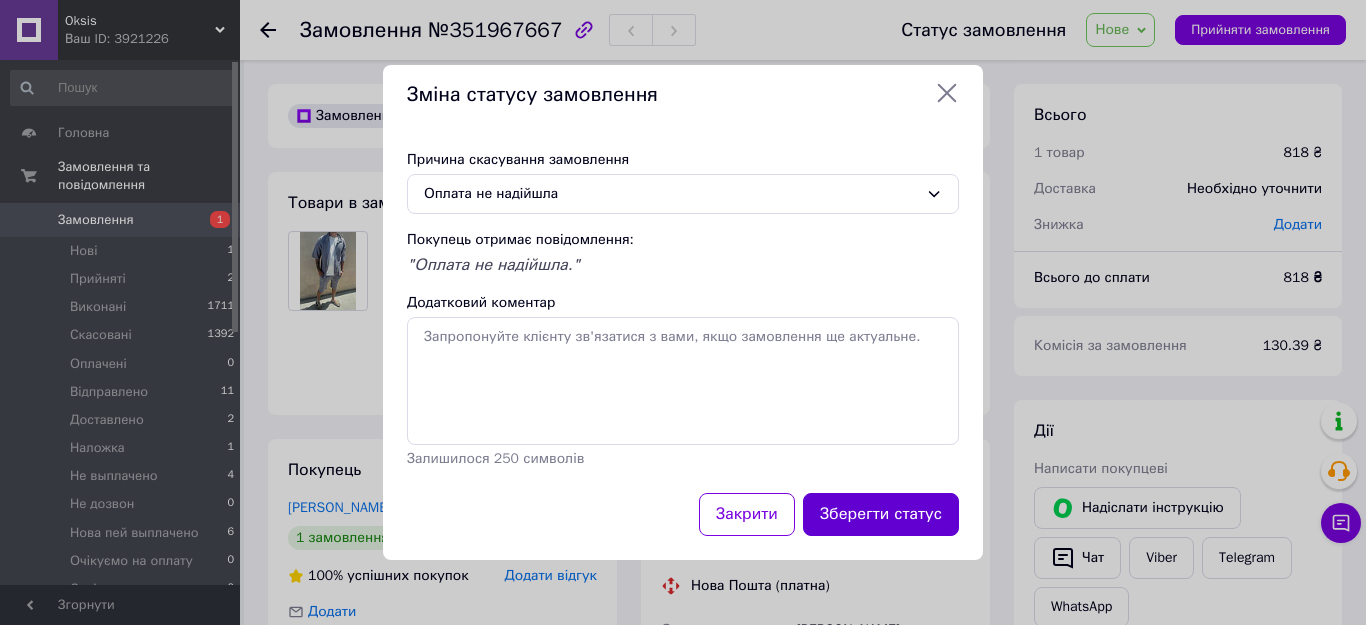 click on "Зберегти статус" at bounding box center (881, 514) 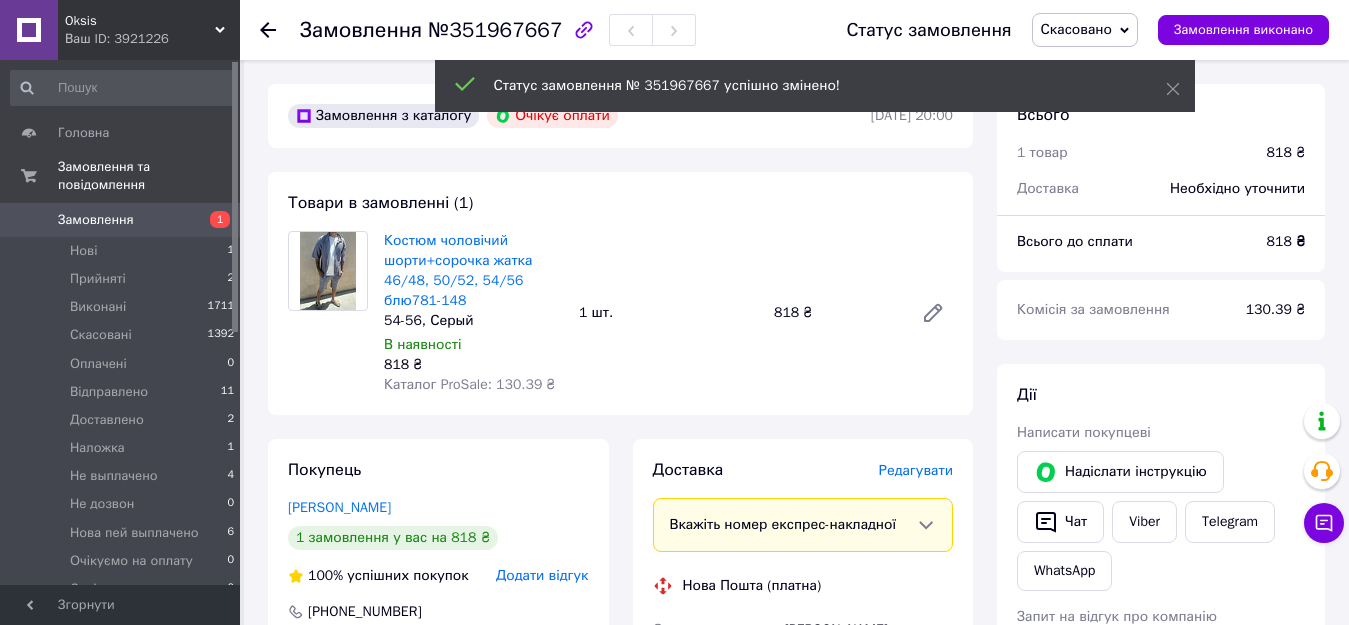 click 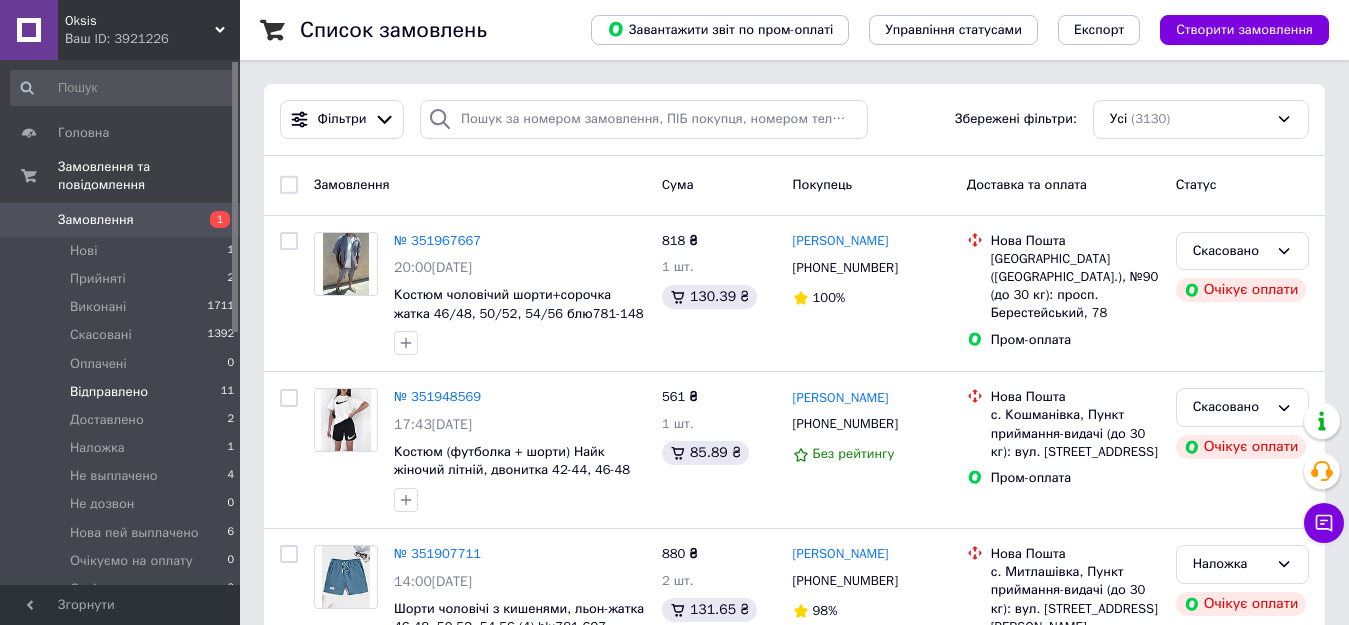 click on "Відправлено" at bounding box center (109, 392) 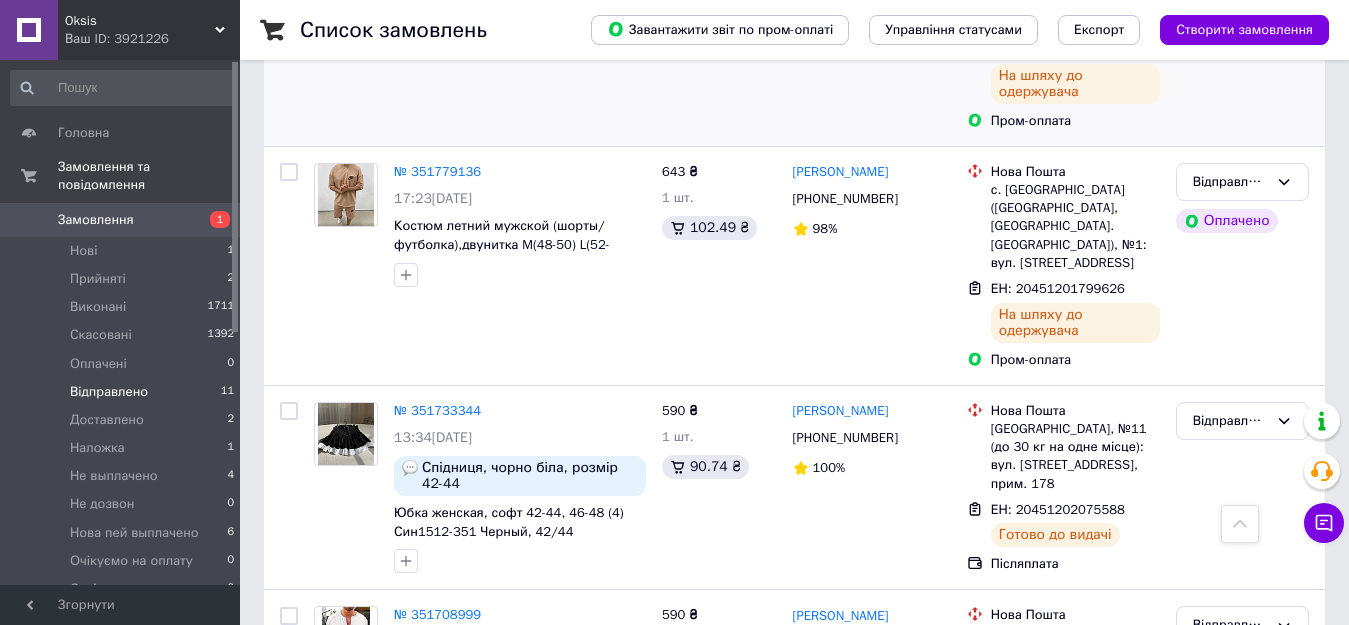 scroll, scrollTop: 1400, scrollLeft: 0, axis: vertical 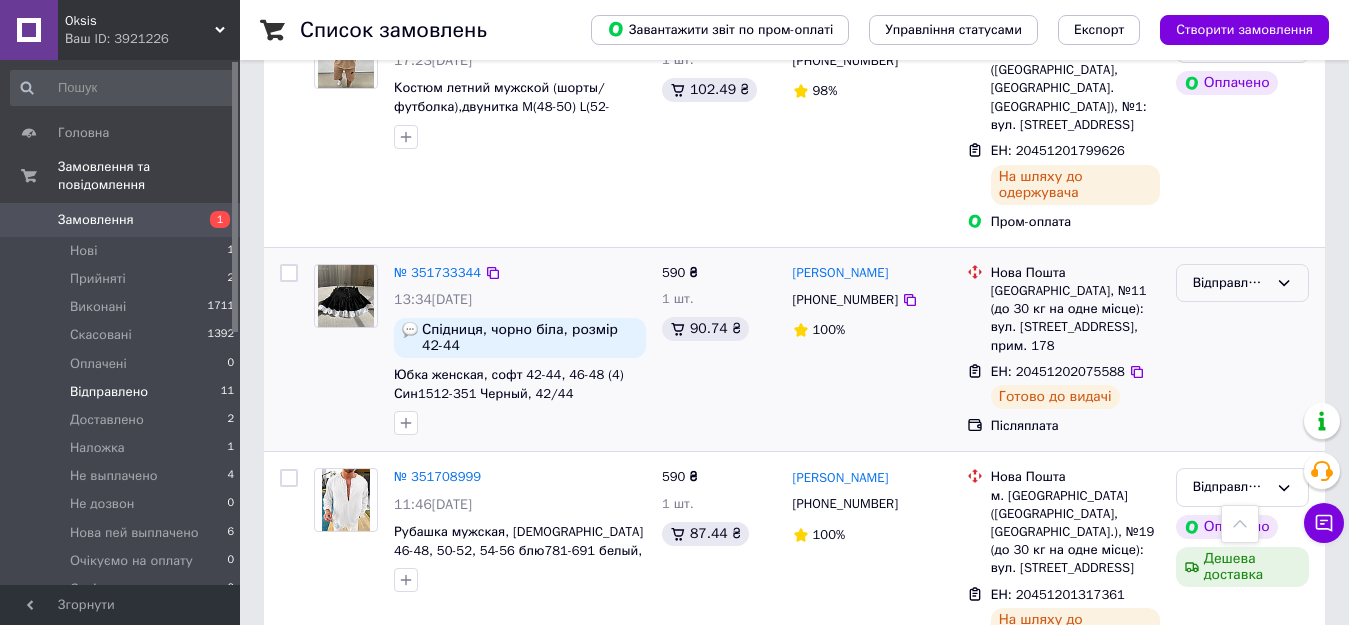 click on "Відправлено" at bounding box center [1230, 283] 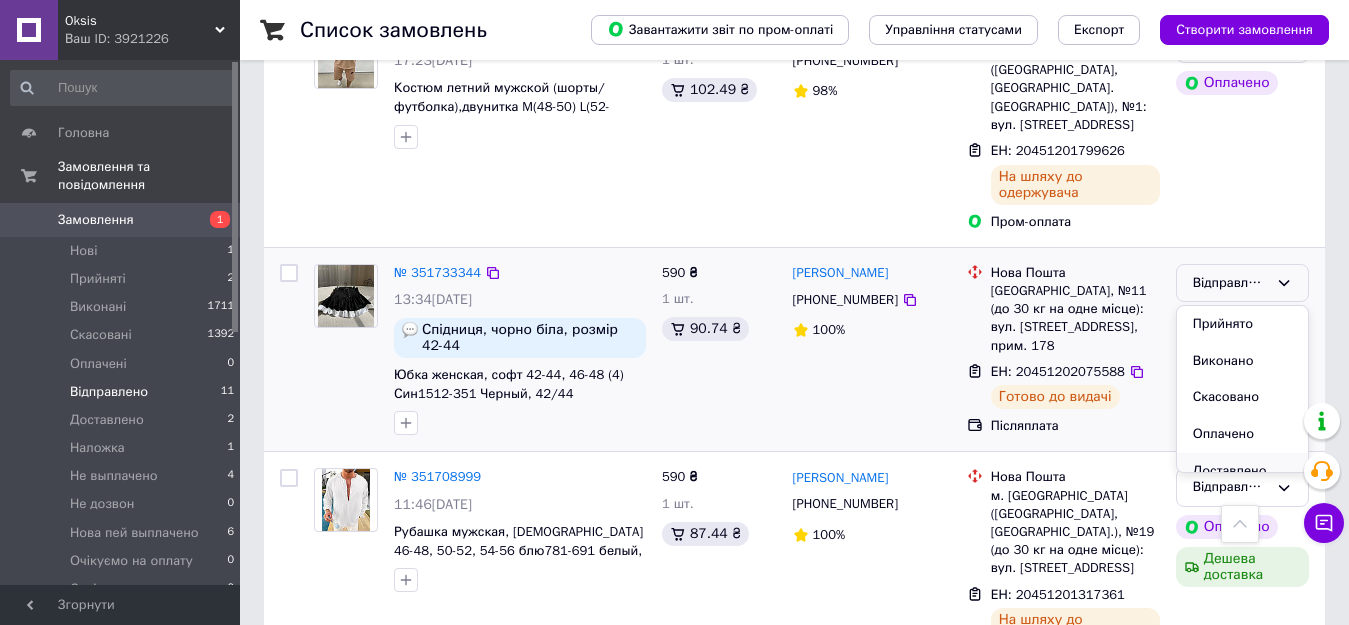 click on "Доставлено" at bounding box center [1242, 471] 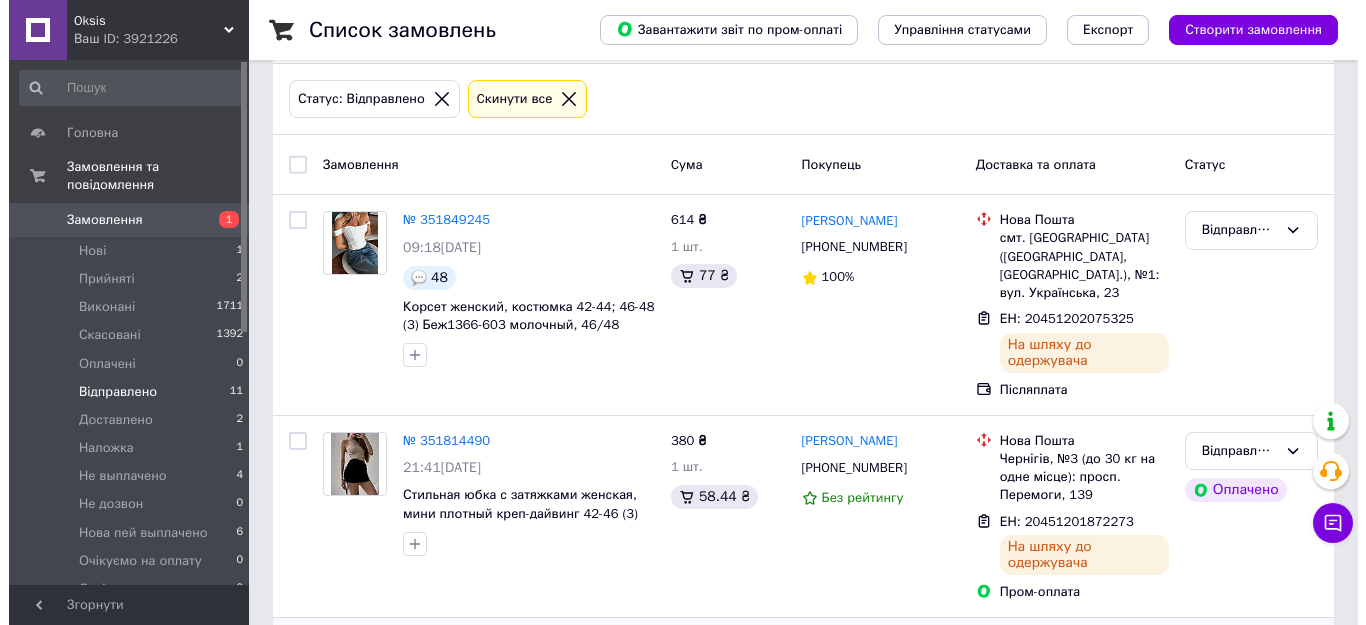 scroll, scrollTop: 0, scrollLeft: 0, axis: both 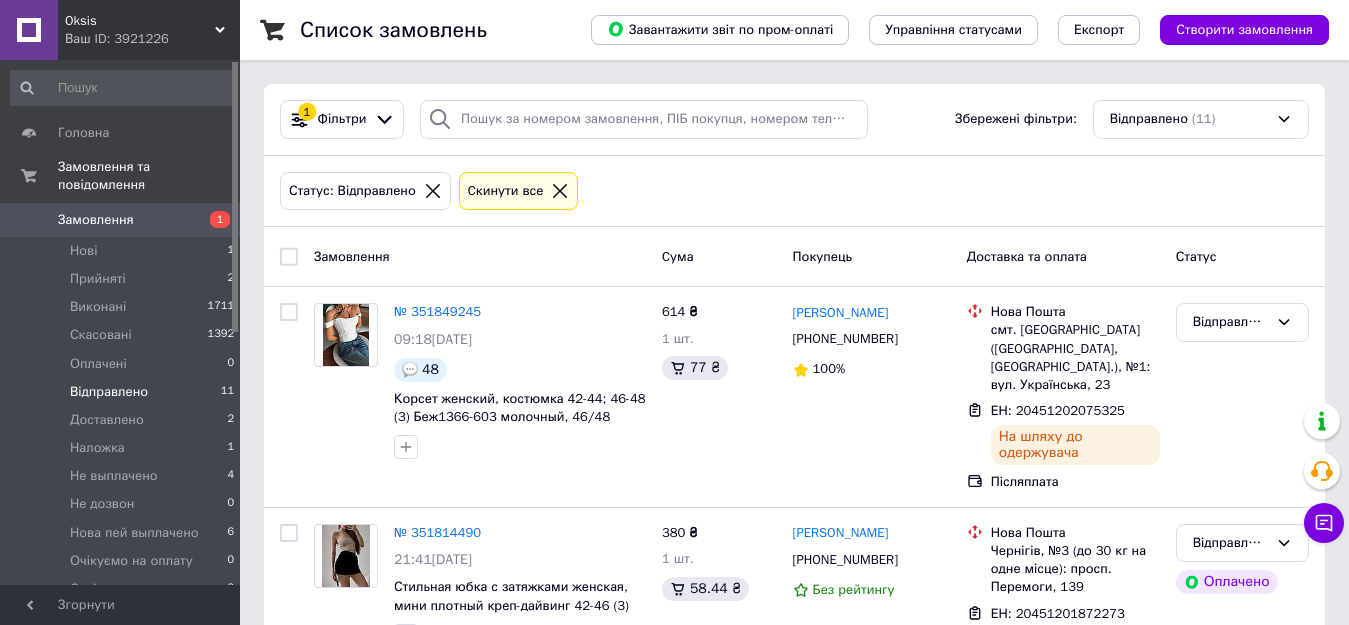 click 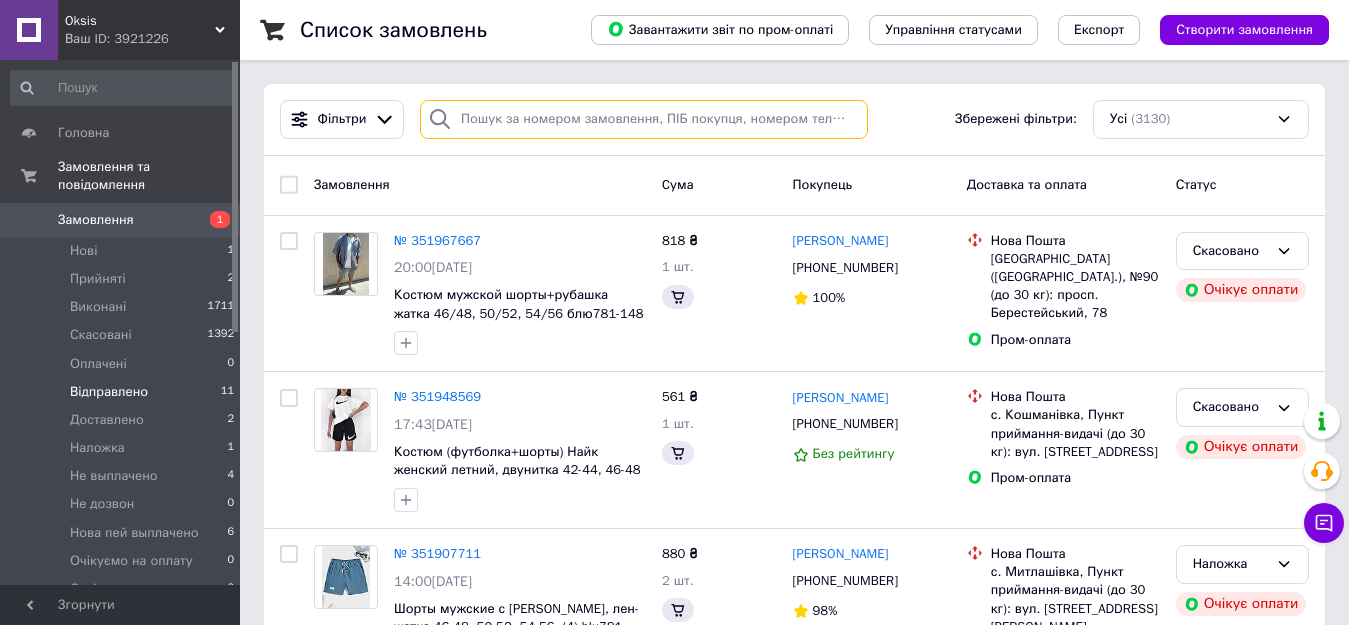 click at bounding box center (644, 119) 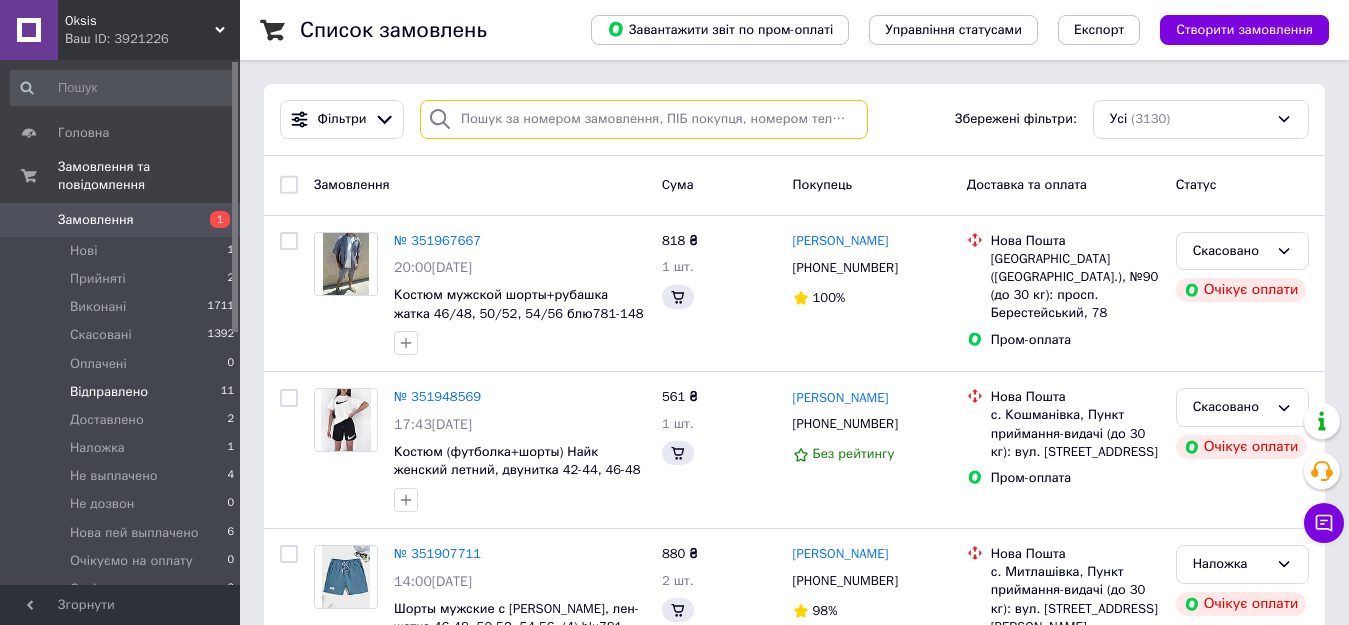 paste on "20451200806633" 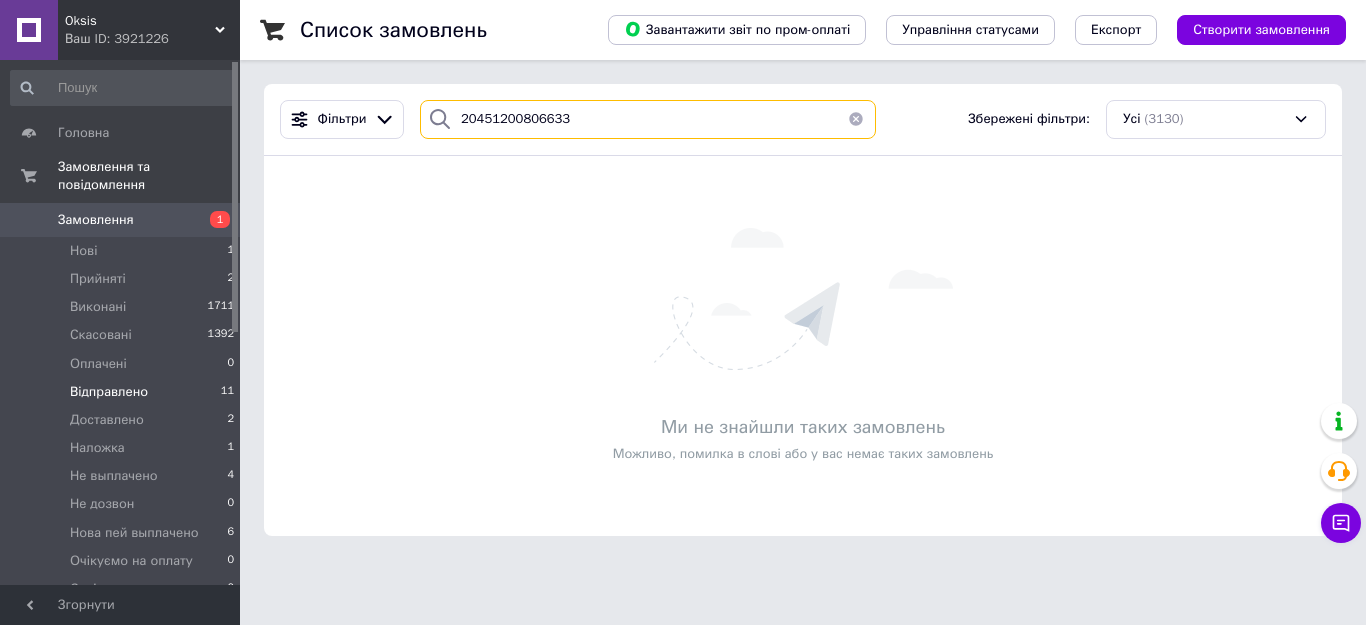 paste on "12547" 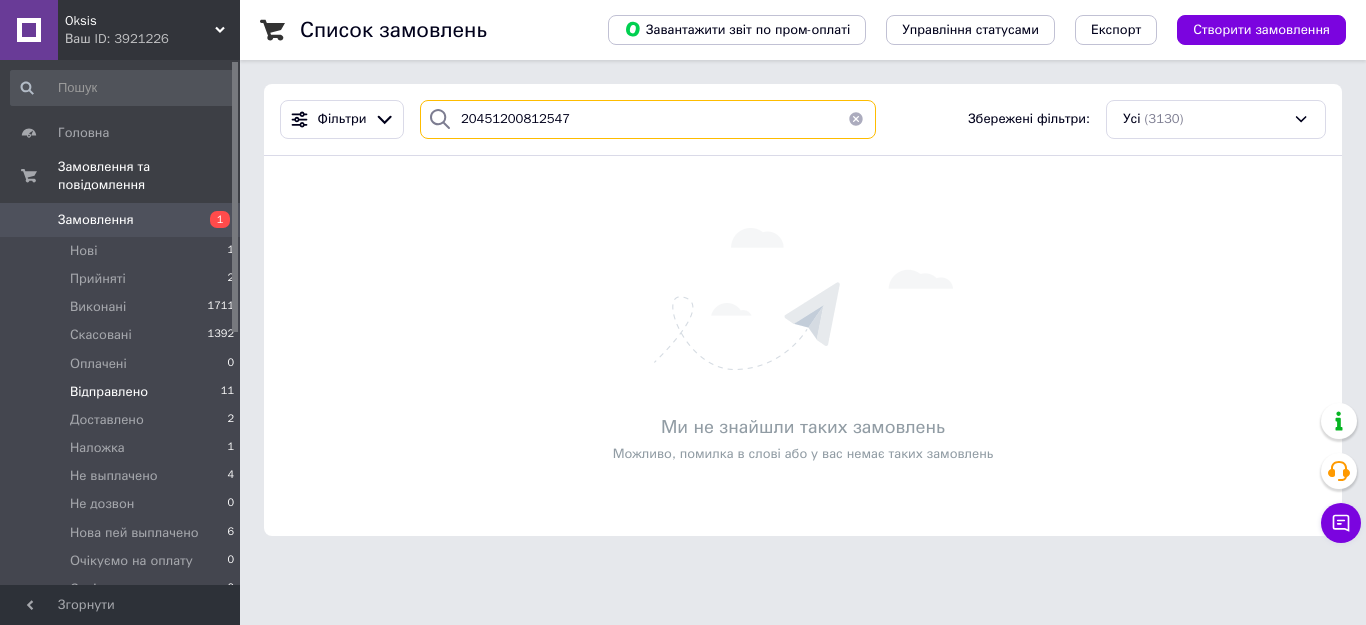 paste on "199471415" 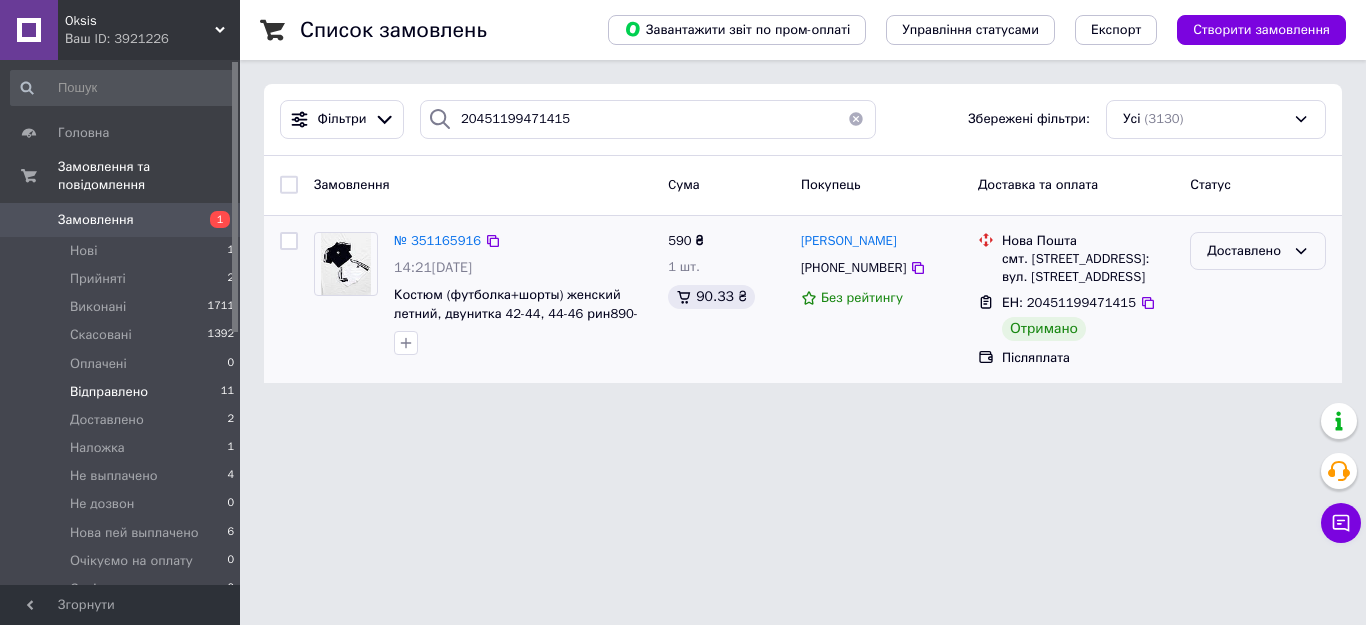 click on "Доставлено" at bounding box center (1246, 251) 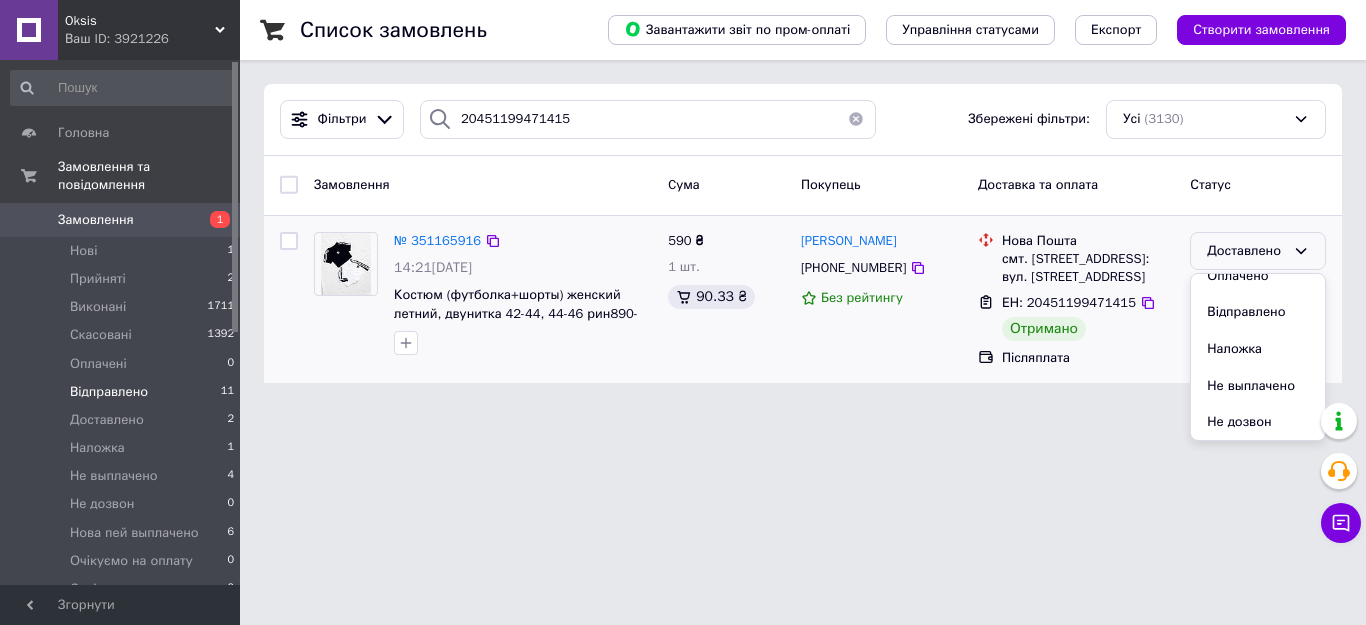 scroll, scrollTop: 277, scrollLeft: 0, axis: vertical 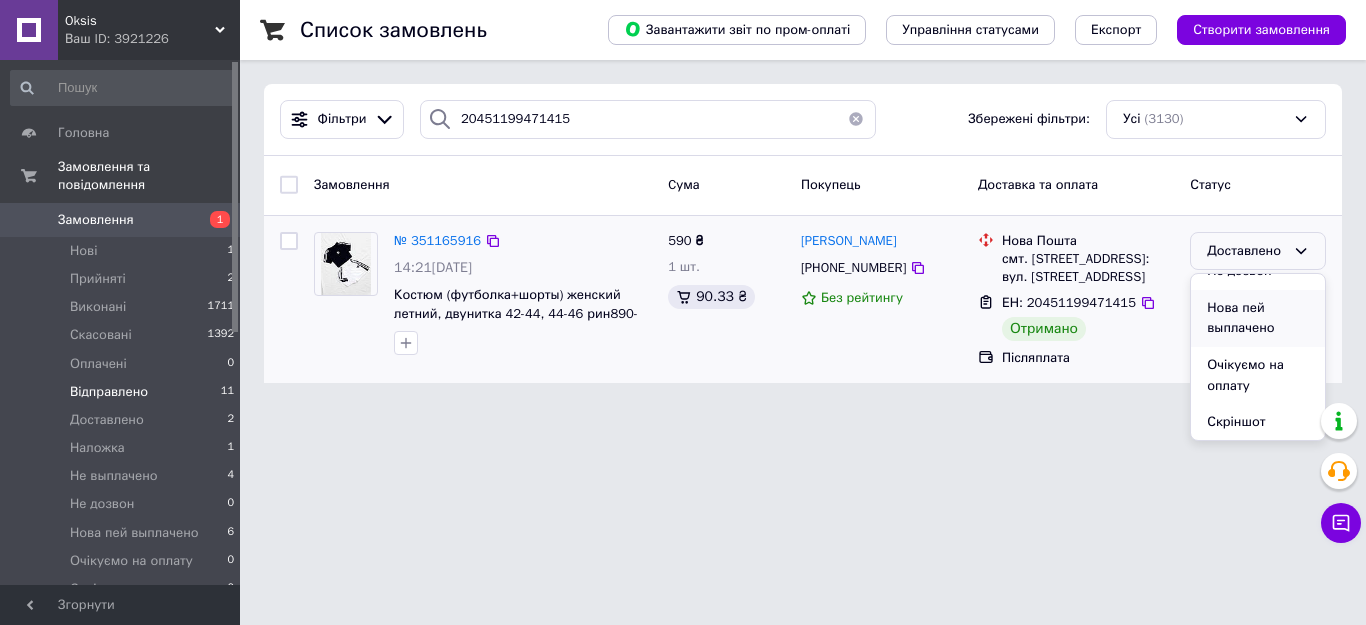 click on "Нова пей выплачено" at bounding box center (1258, 318) 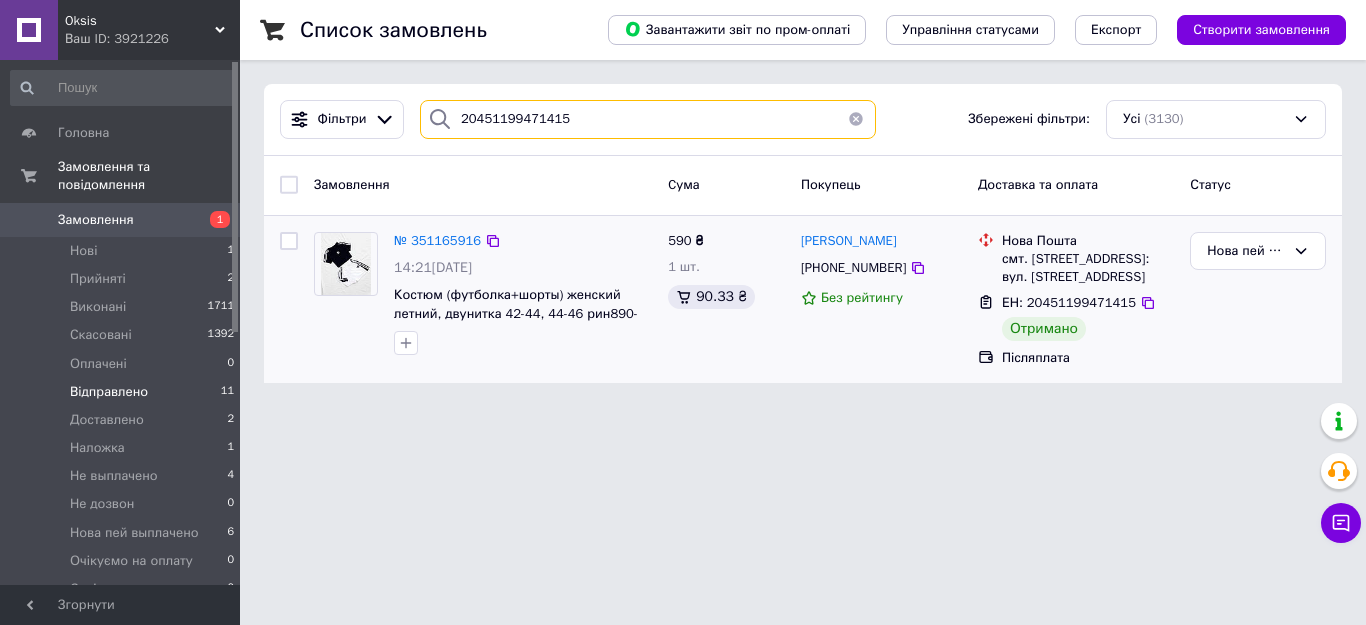 click on "20451199471415" at bounding box center [648, 119] 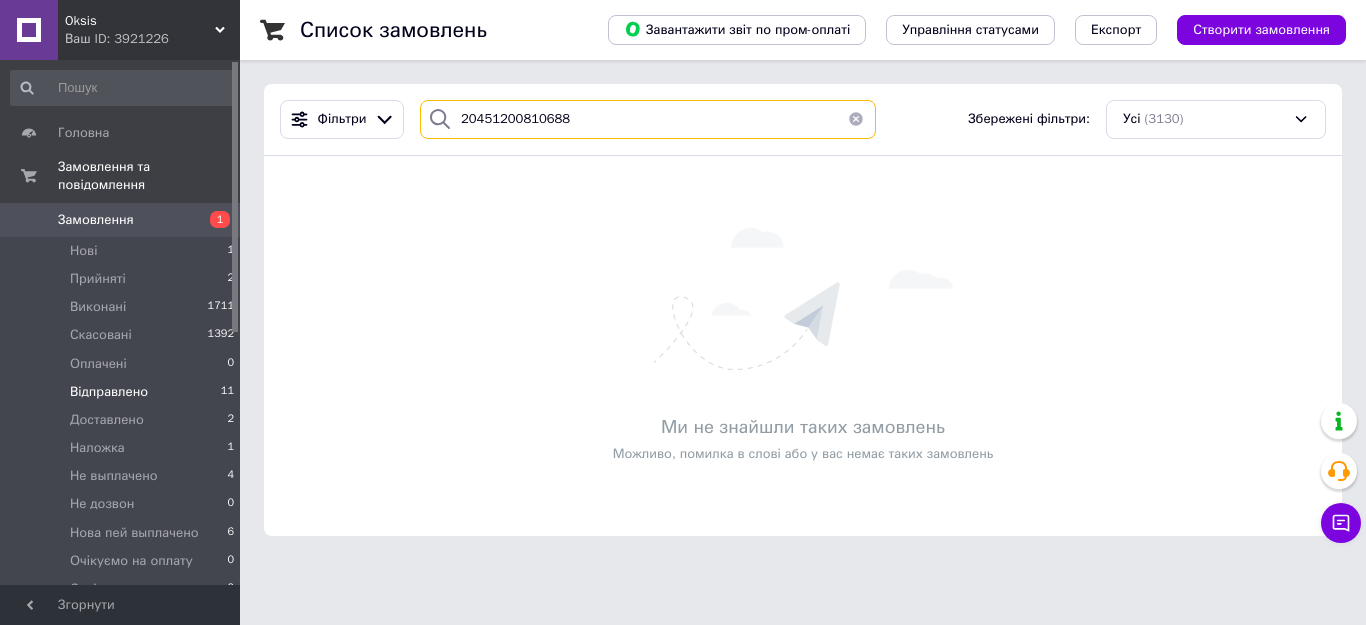 type on "20451200810688" 